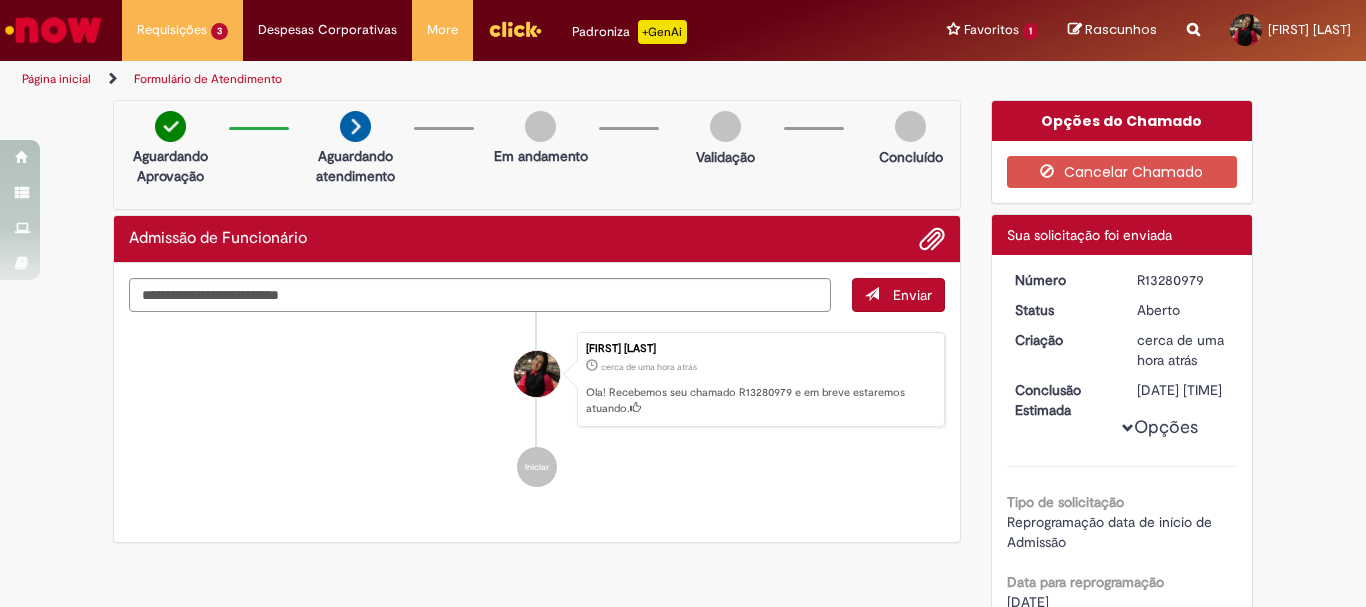 scroll, scrollTop: 0, scrollLeft: 0, axis: both 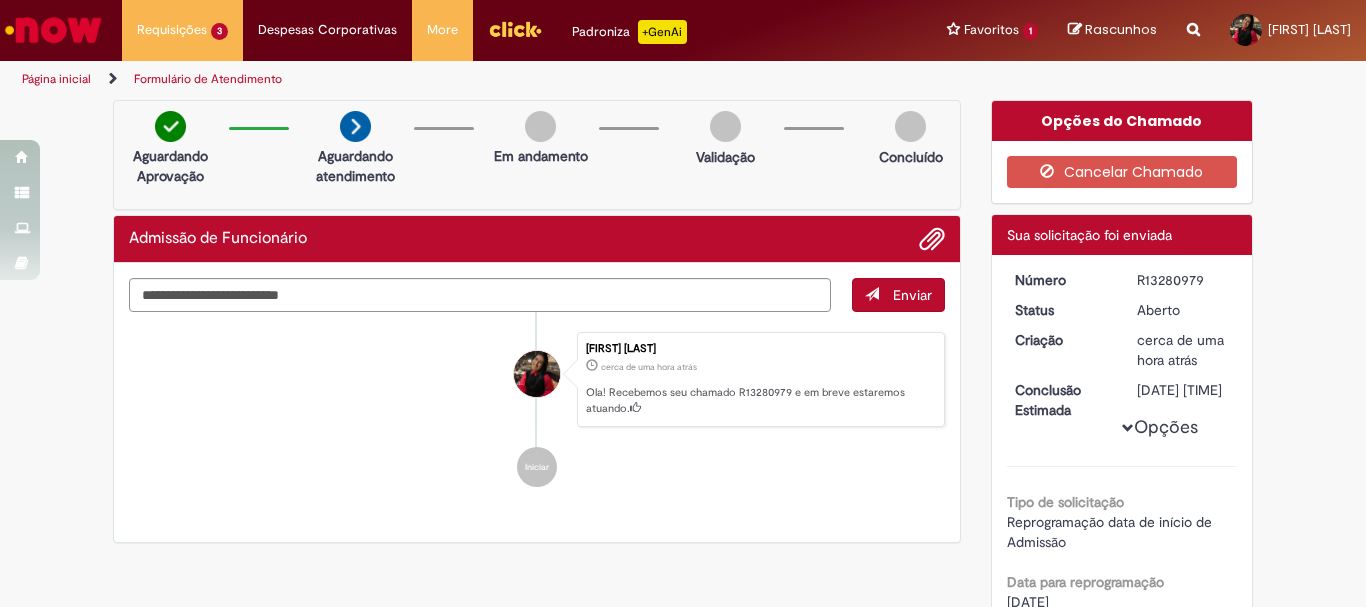 click at bounding box center [1193, 18] 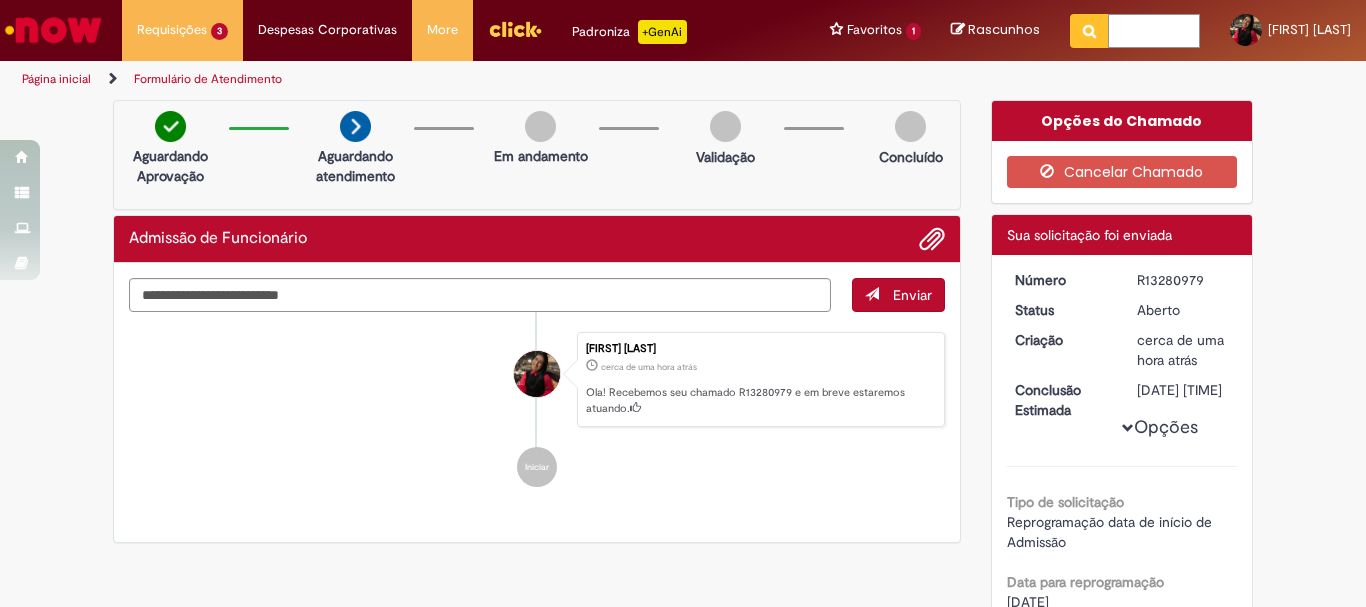 click at bounding box center (1154, 31) 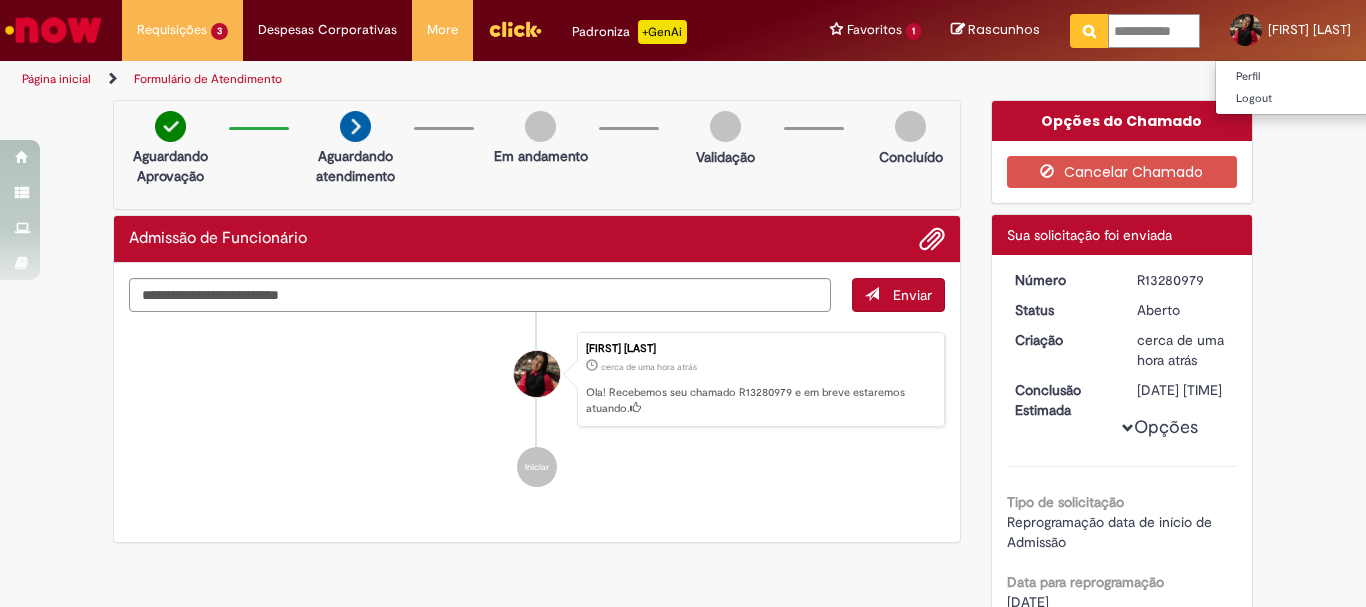 type on "**********" 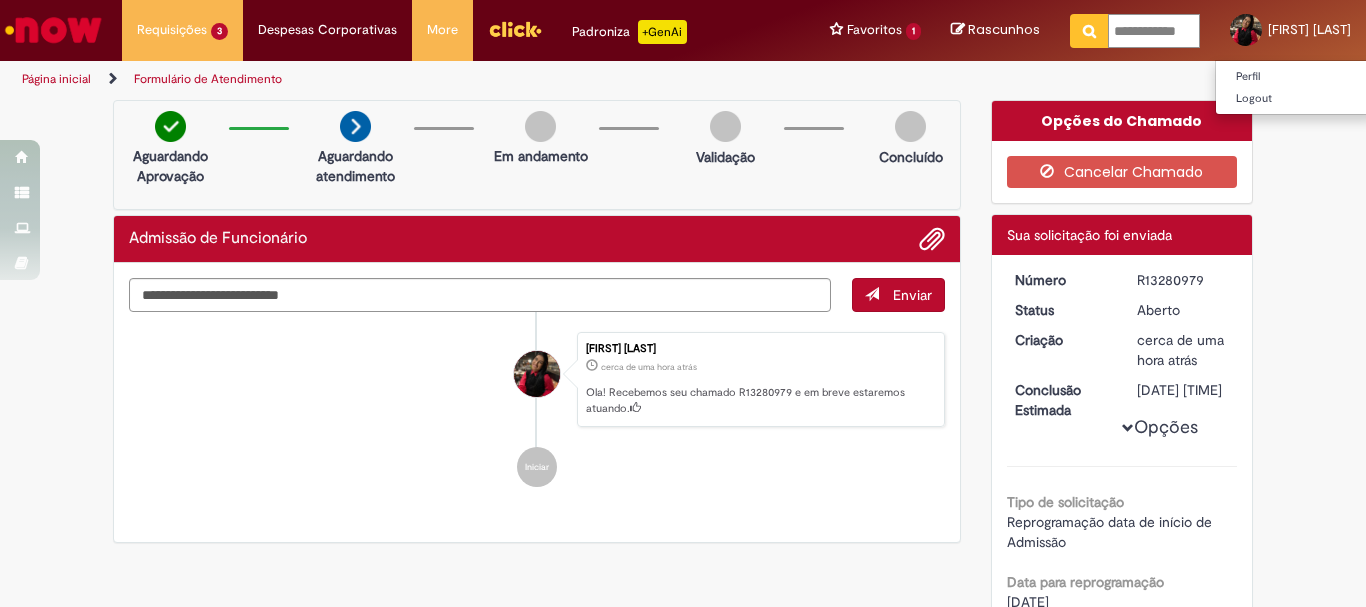 scroll, scrollTop: 0, scrollLeft: 12, axis: horizontal 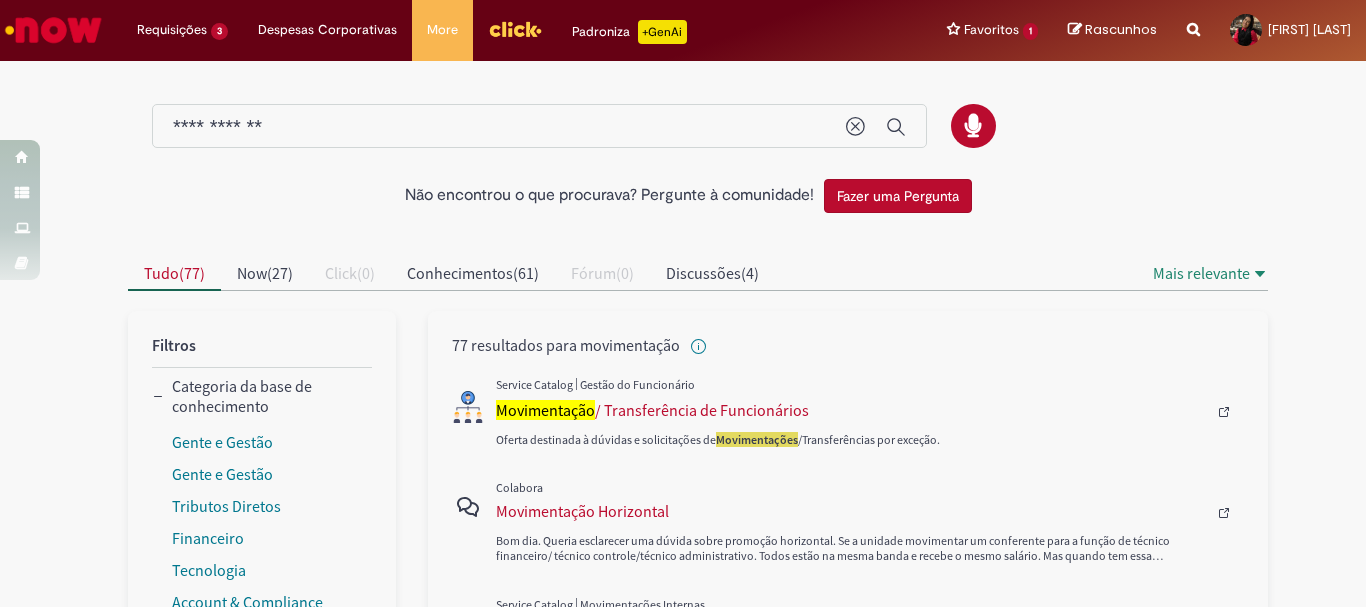 click on "**********" at bounding box center [499, 127] 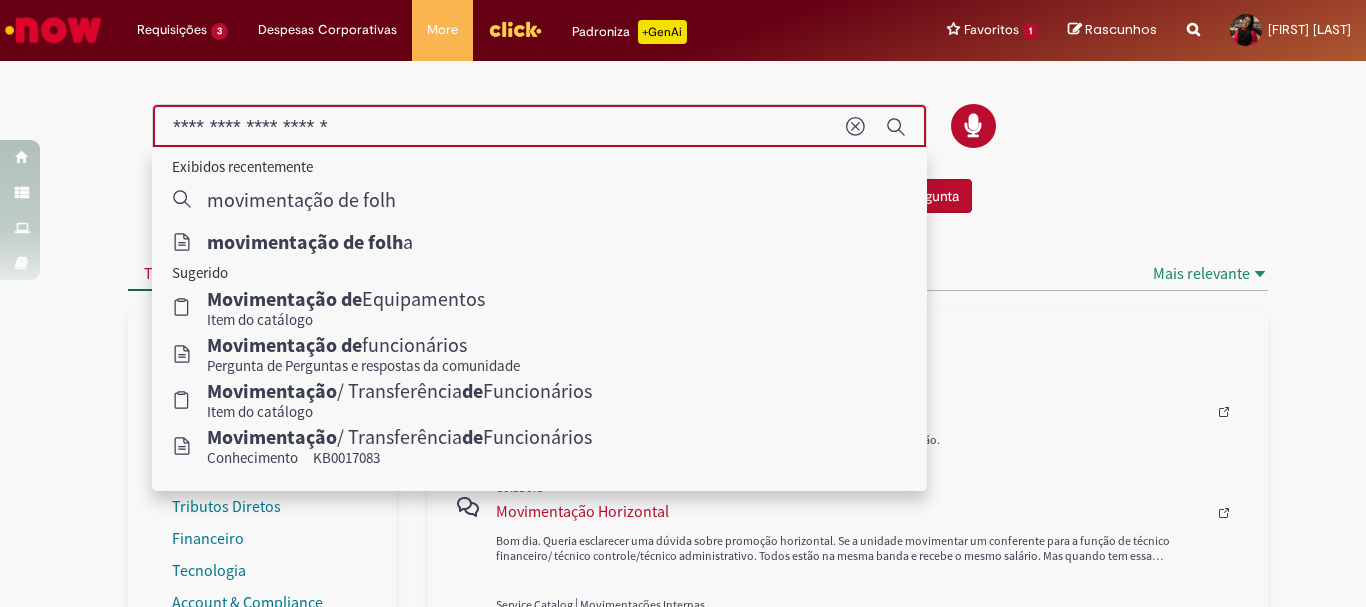 type on "**********" 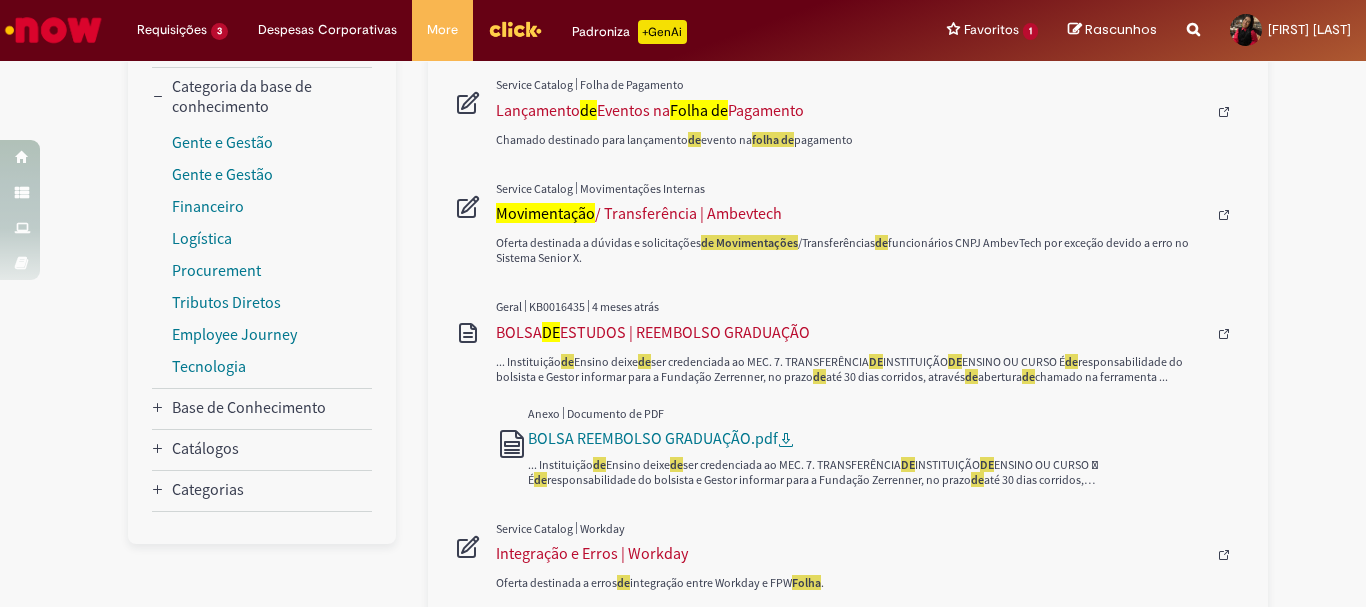 scroll, scrollTop: 200, scrollLeft: 0, axis: vertical 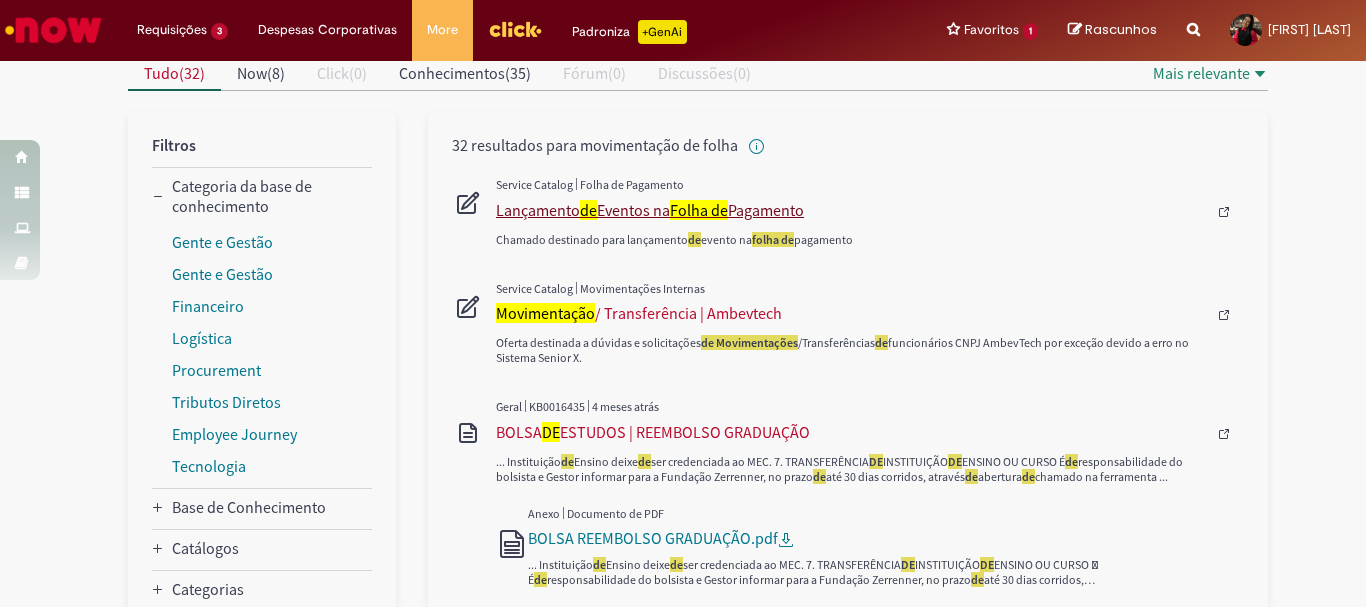 click on "Lançamento  de  Eventos na  Folha de  Pagamento" at bounding box center [851, 210] 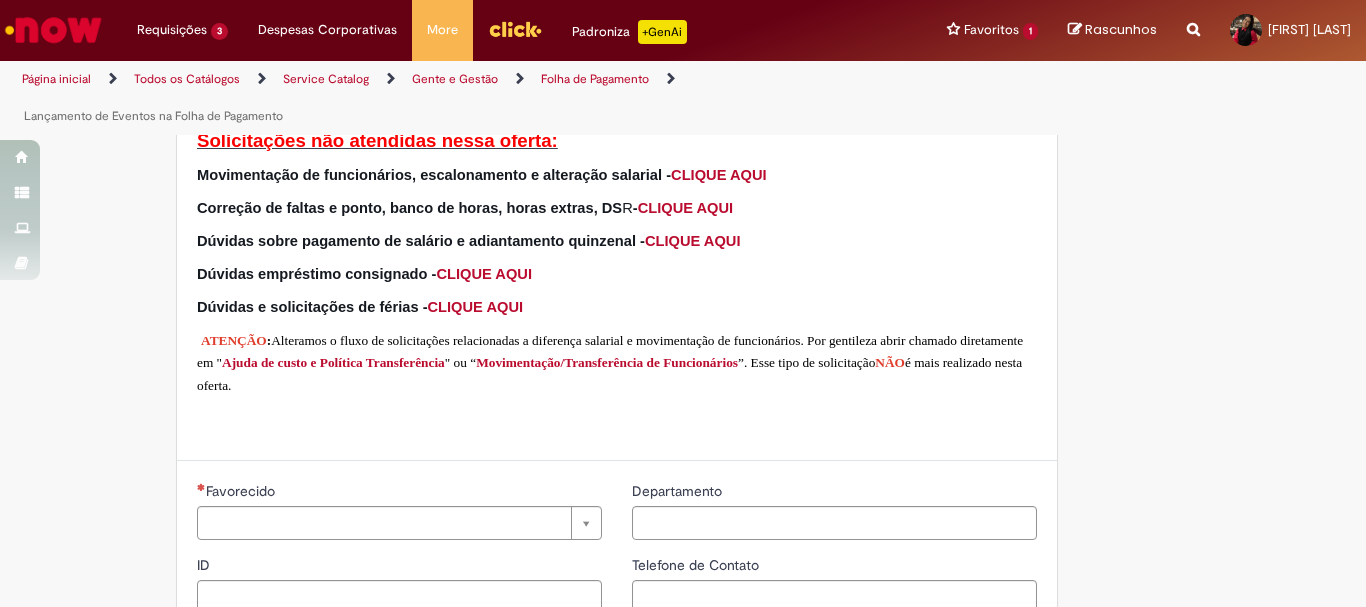 type on "********" 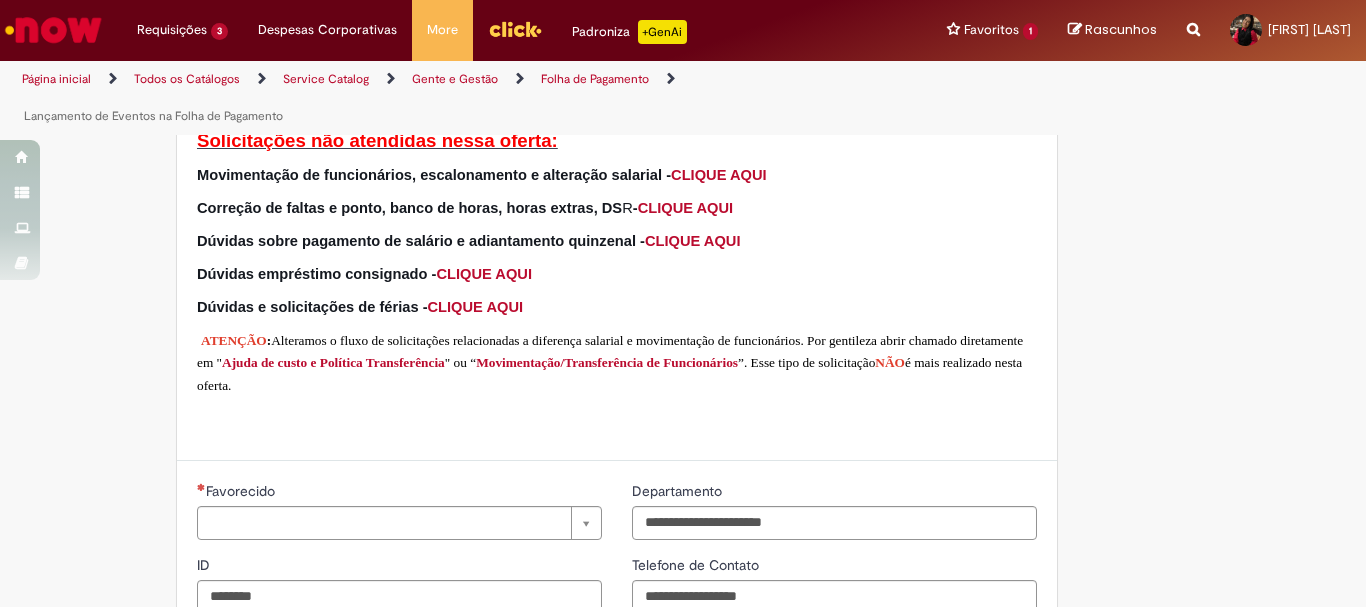 scroll, scrollTop: 0, scrollLeft: 0, axis: both 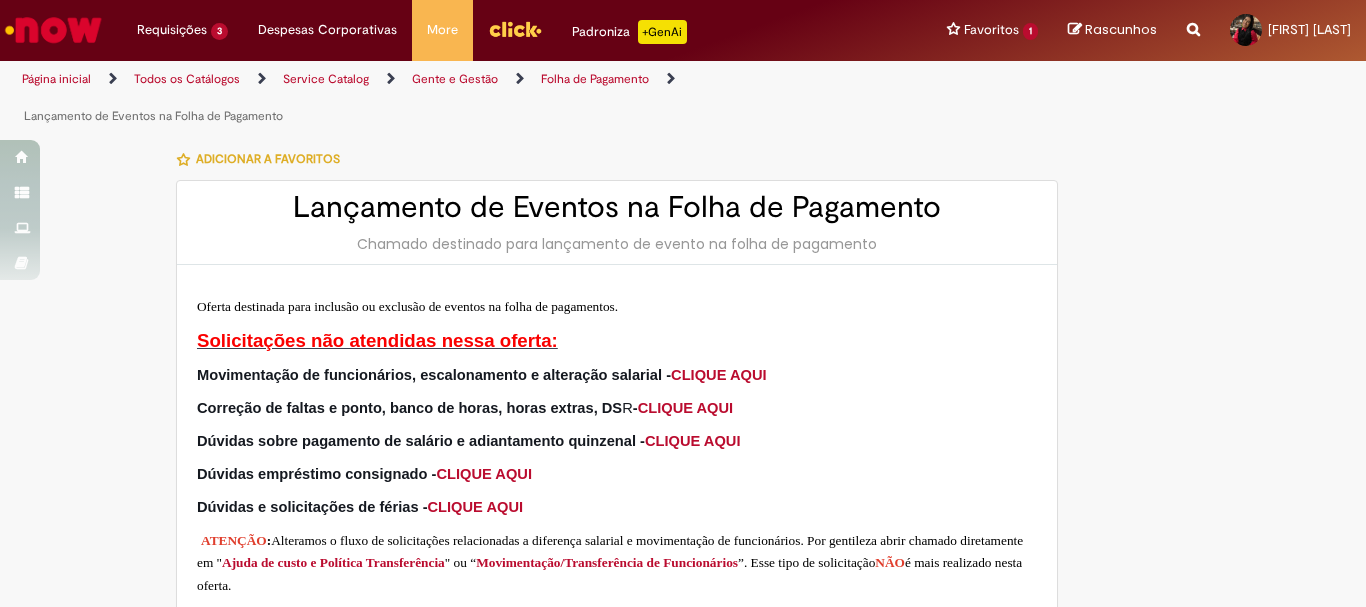 type on "**********" 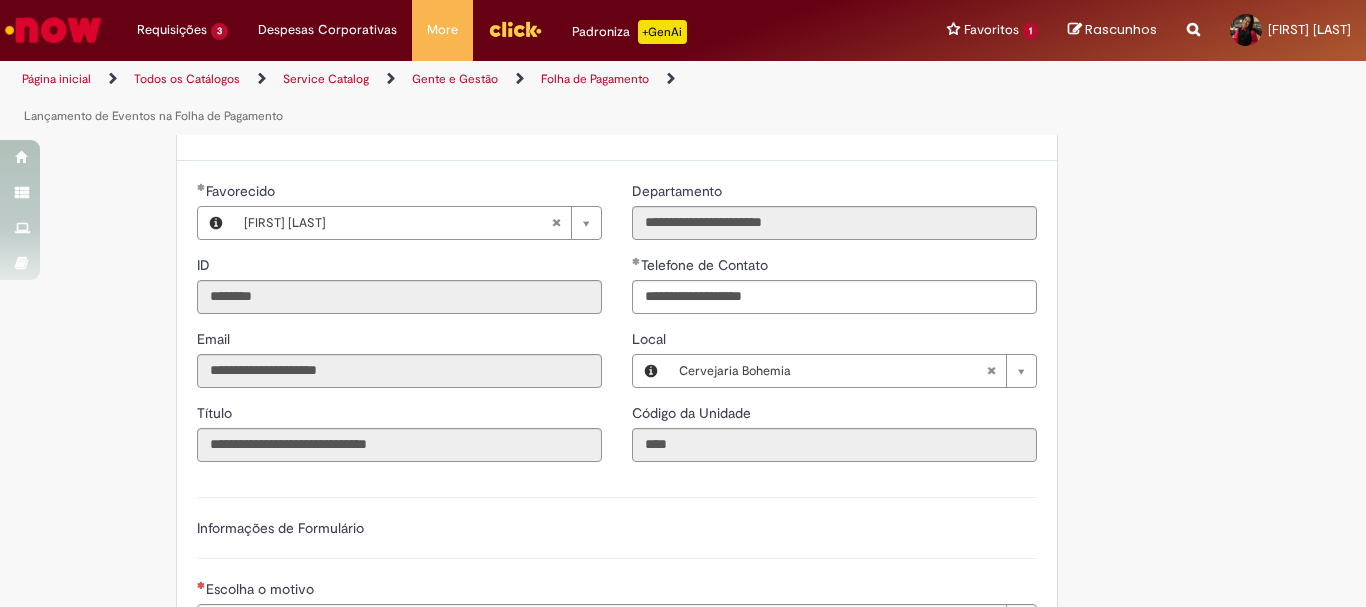 scroll, scrollTop: 800, scrollLeft: 0, axis: vertical 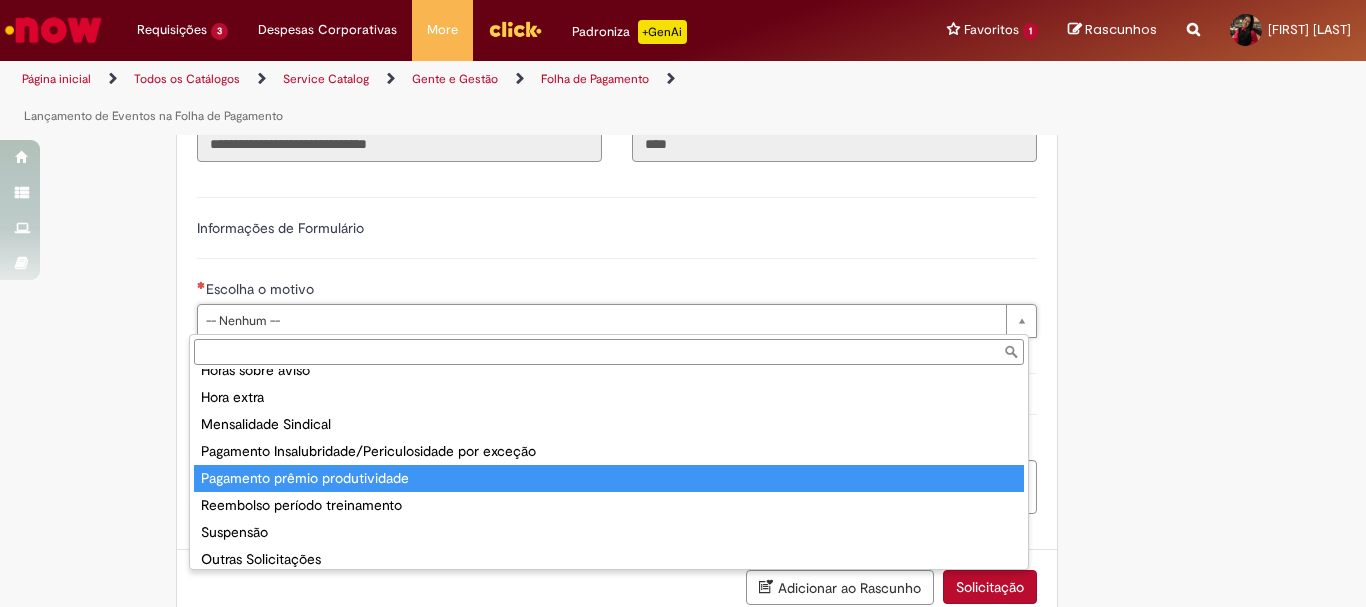 type on "**********" 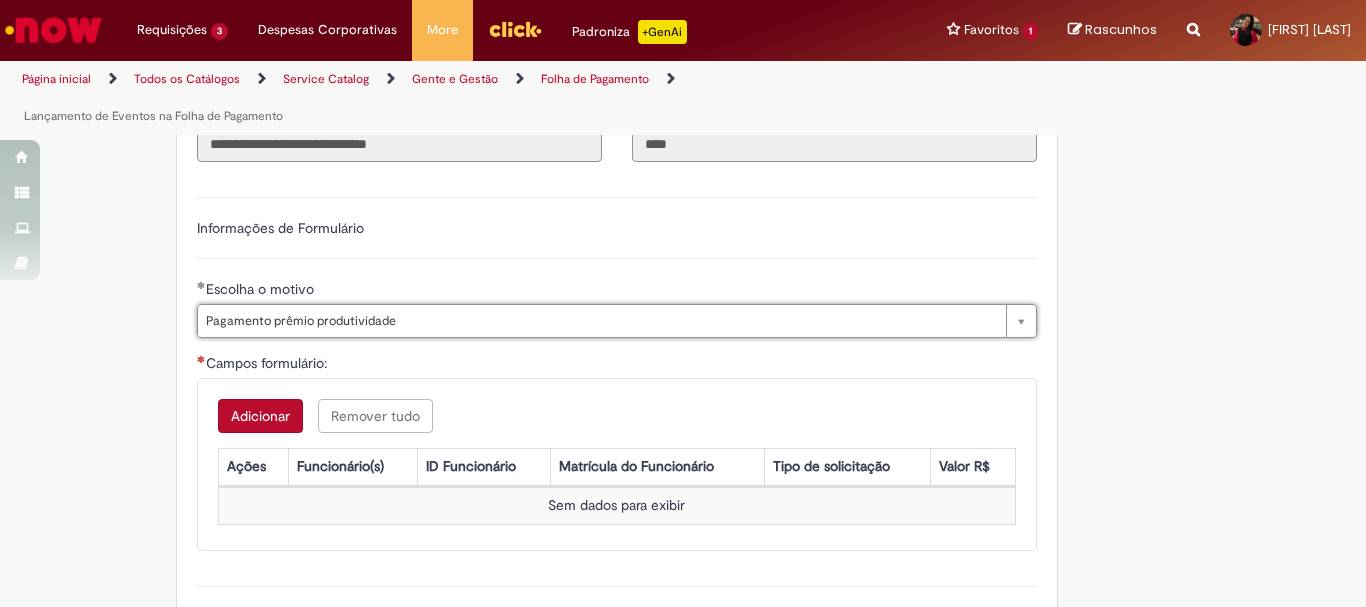 click on "Adicionar" at bounding box center (260, 416) 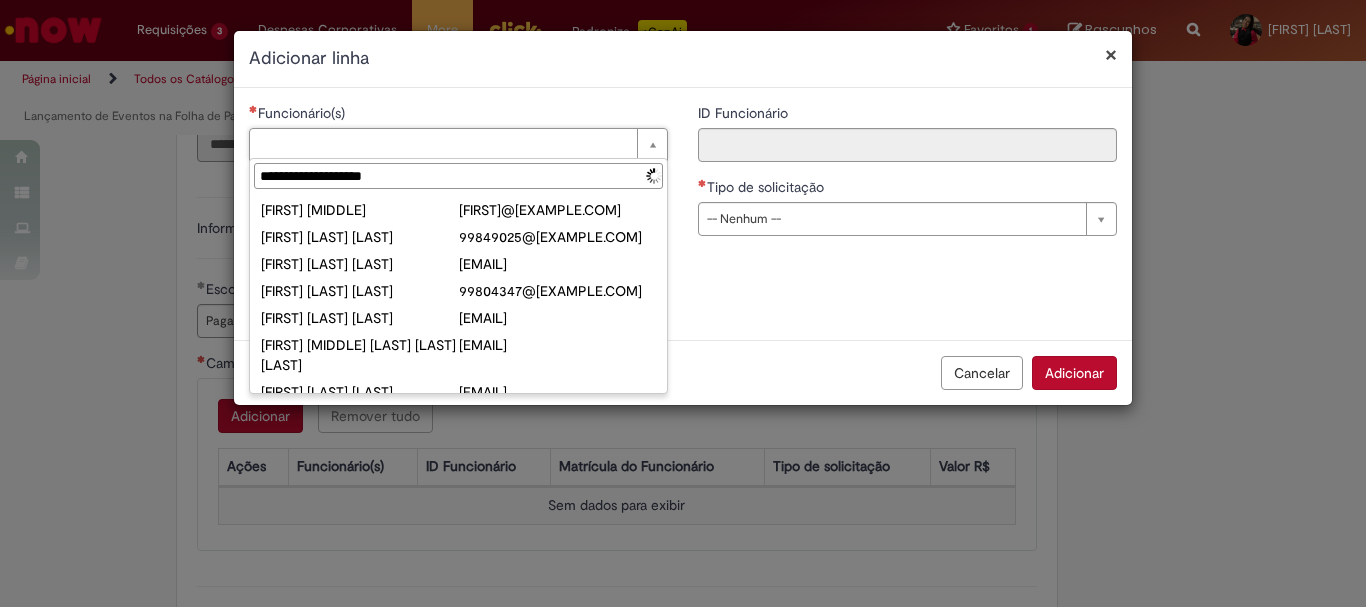 type on "**********" 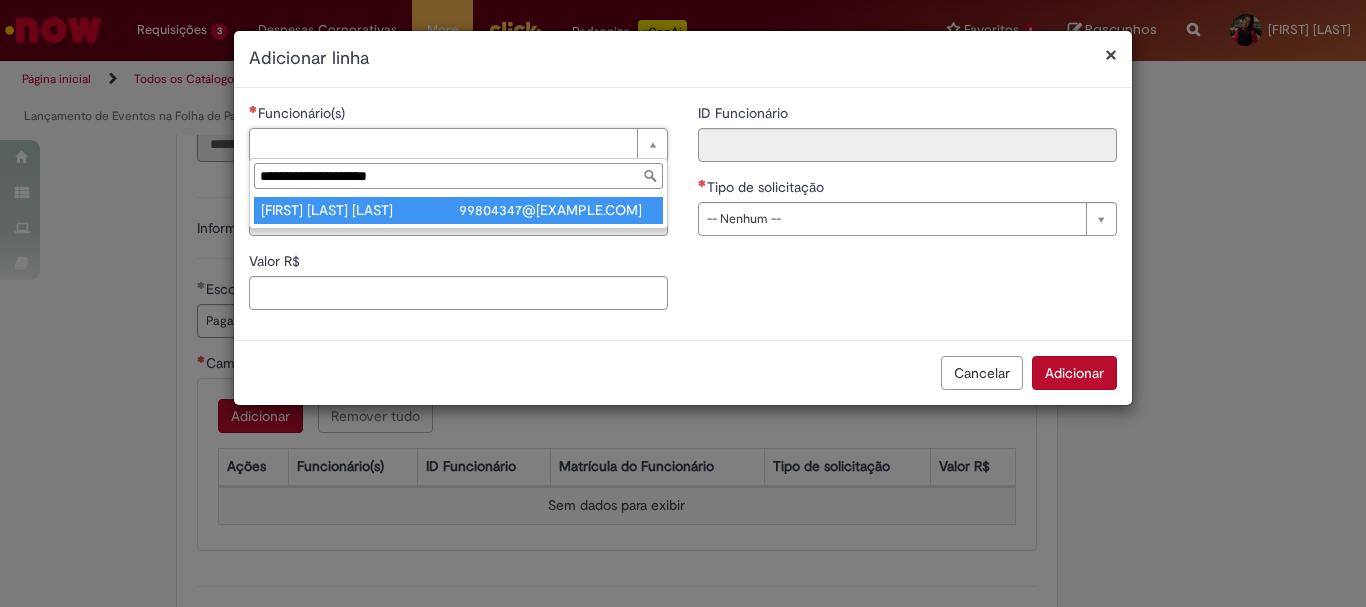 type on "**********" 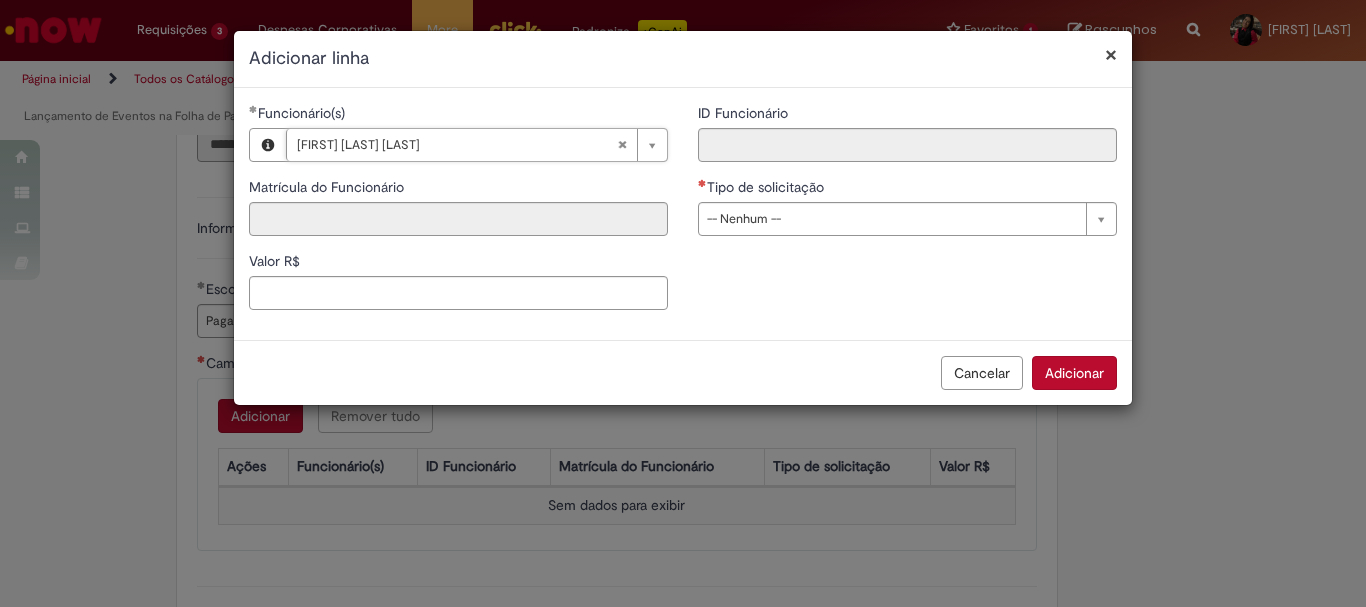 type on "***" 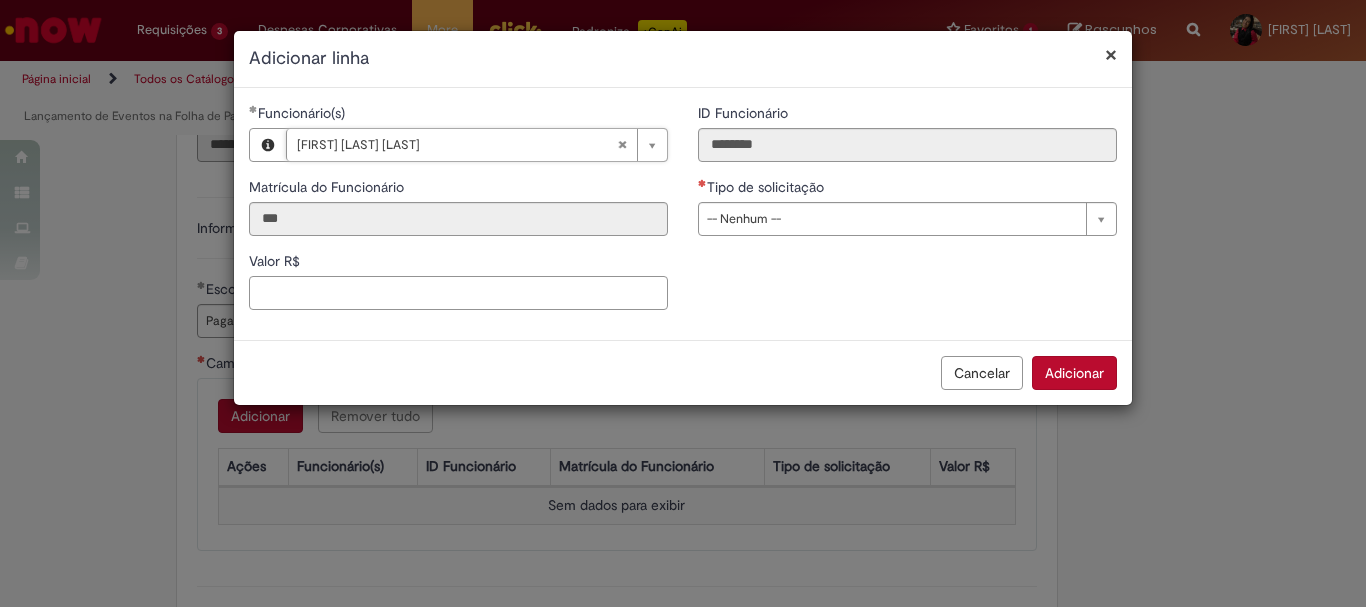click on "Valor R$" at bounding box center (458, 293) 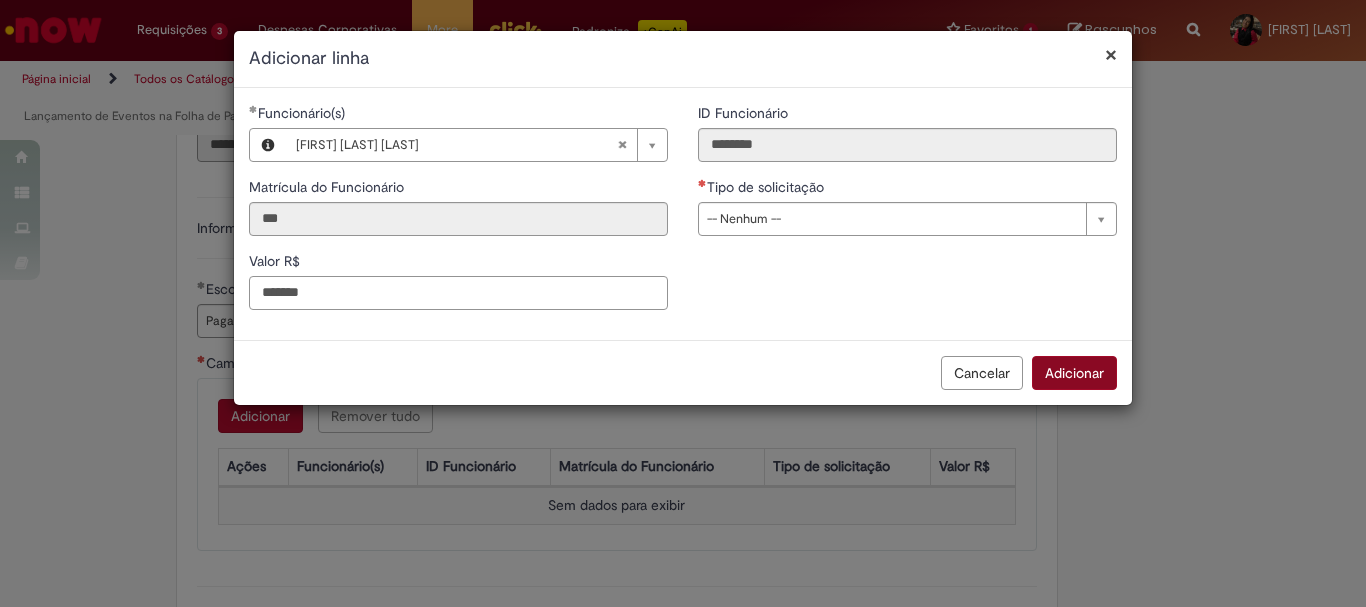 type on "*******" 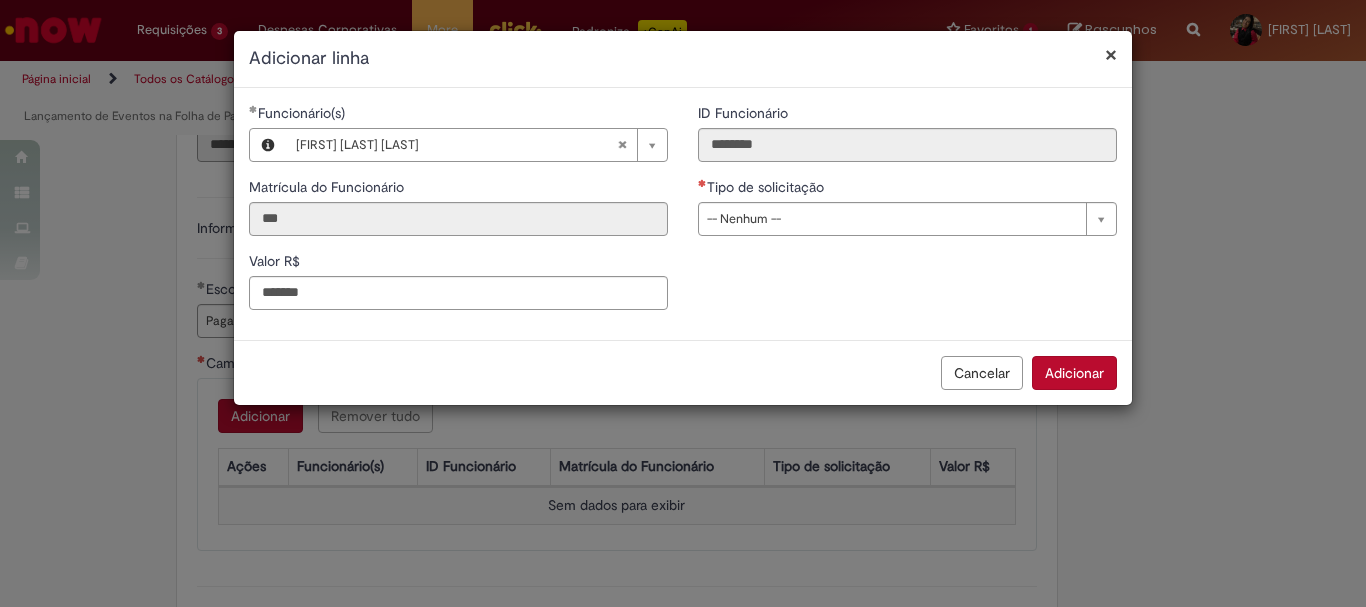 click on "Adicionar" at bounding box center (1074, 373) 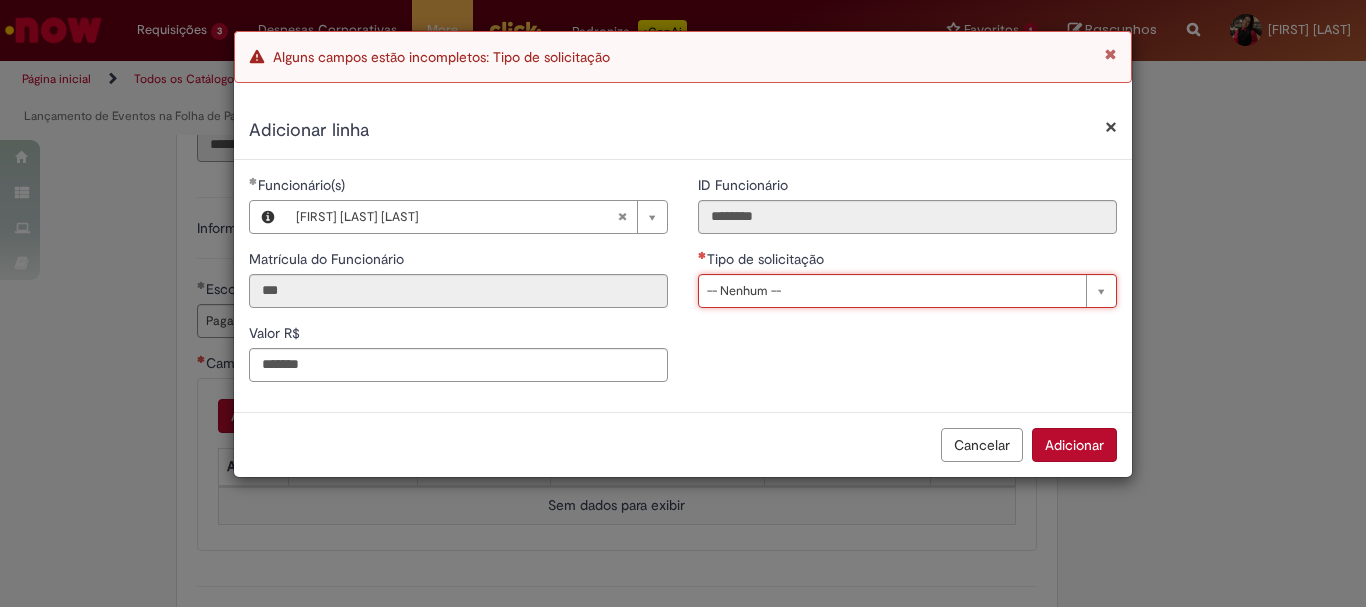 click on "Tipo de solicitação" at bounding box center (907, 261) 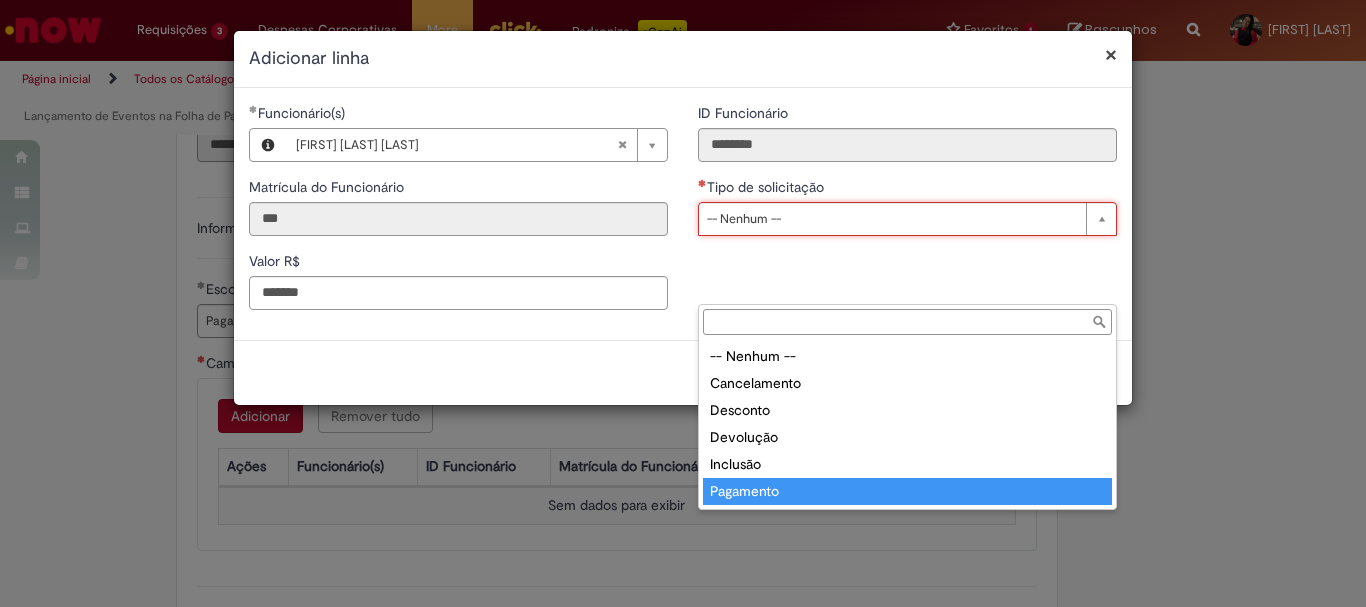 type on "*********" 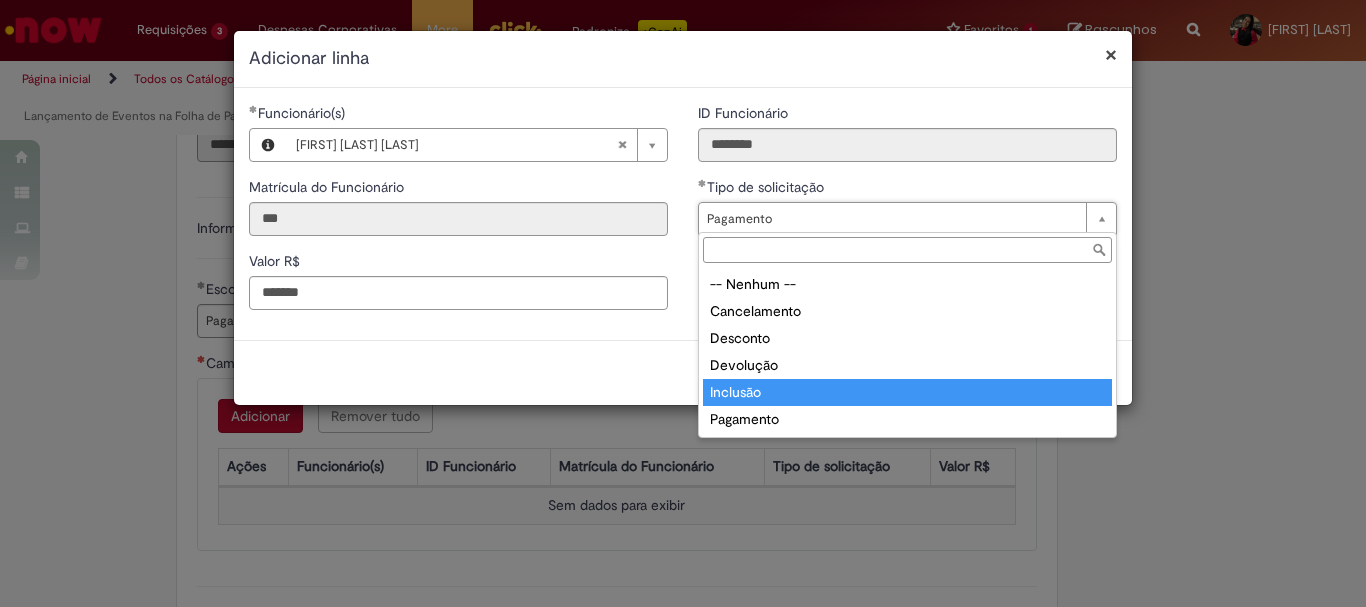 type on "********" 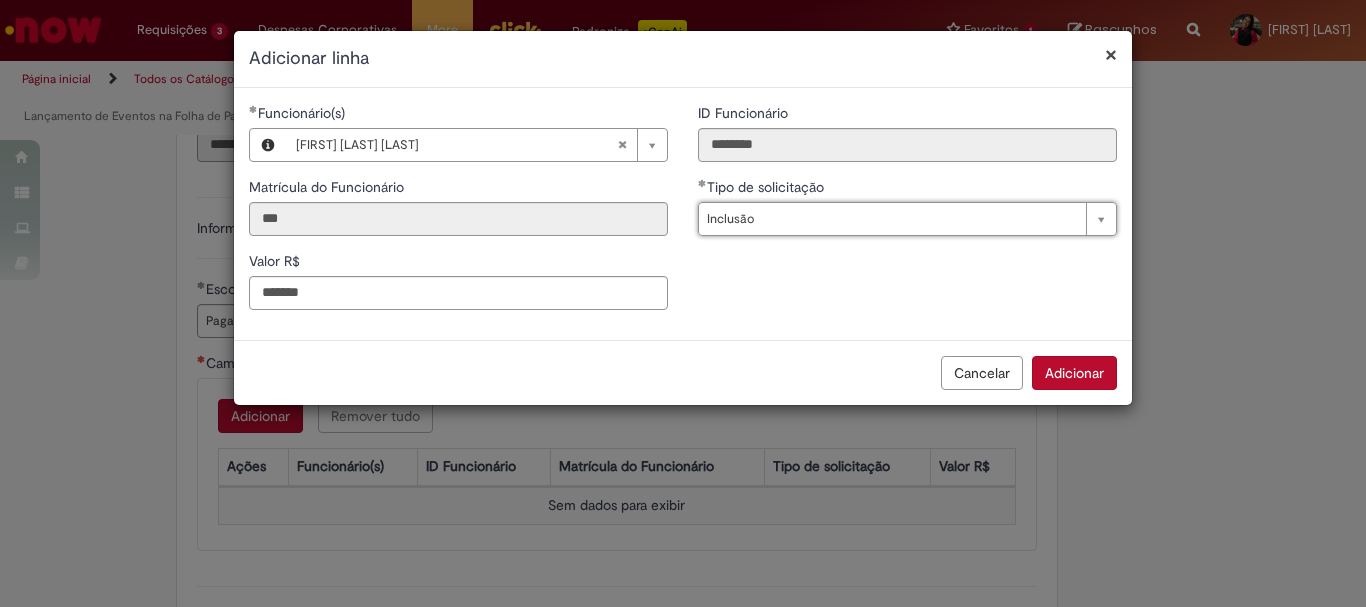 scroll, scrollTop: 0, scrollLeft: 51, axis: horizontal 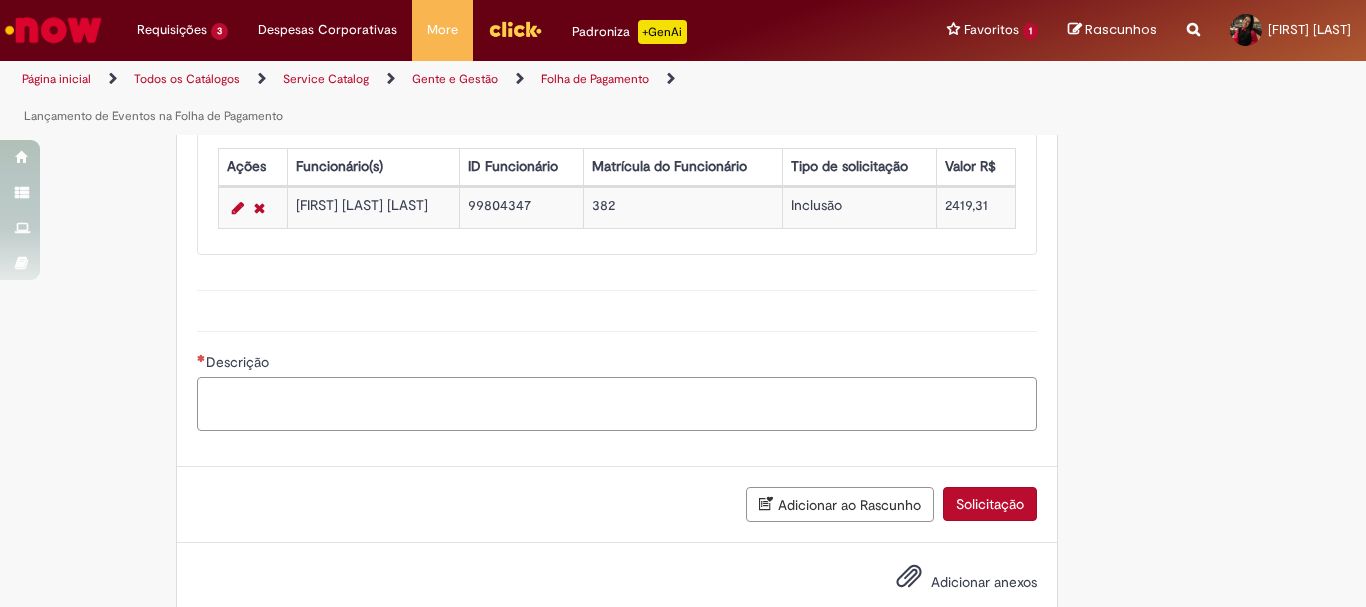 click on "Descrição" at bounding box center [617, 404] 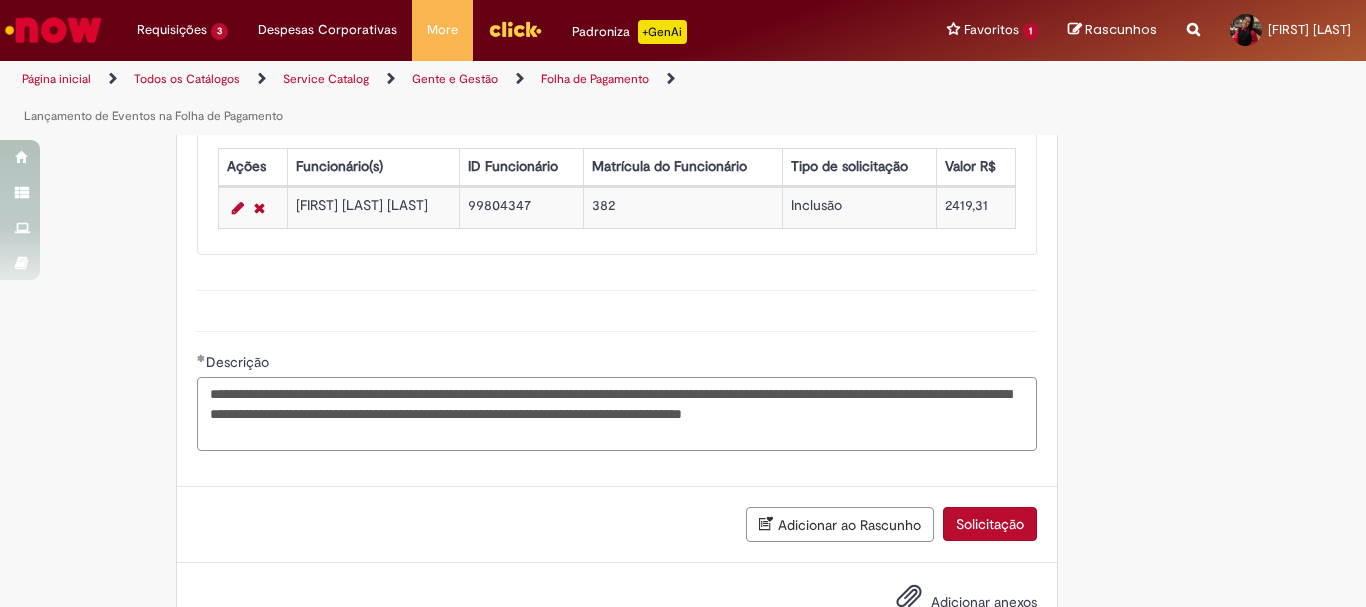 scroll, scrollTop: 1165, scrollLeft: 0, axis: vertical 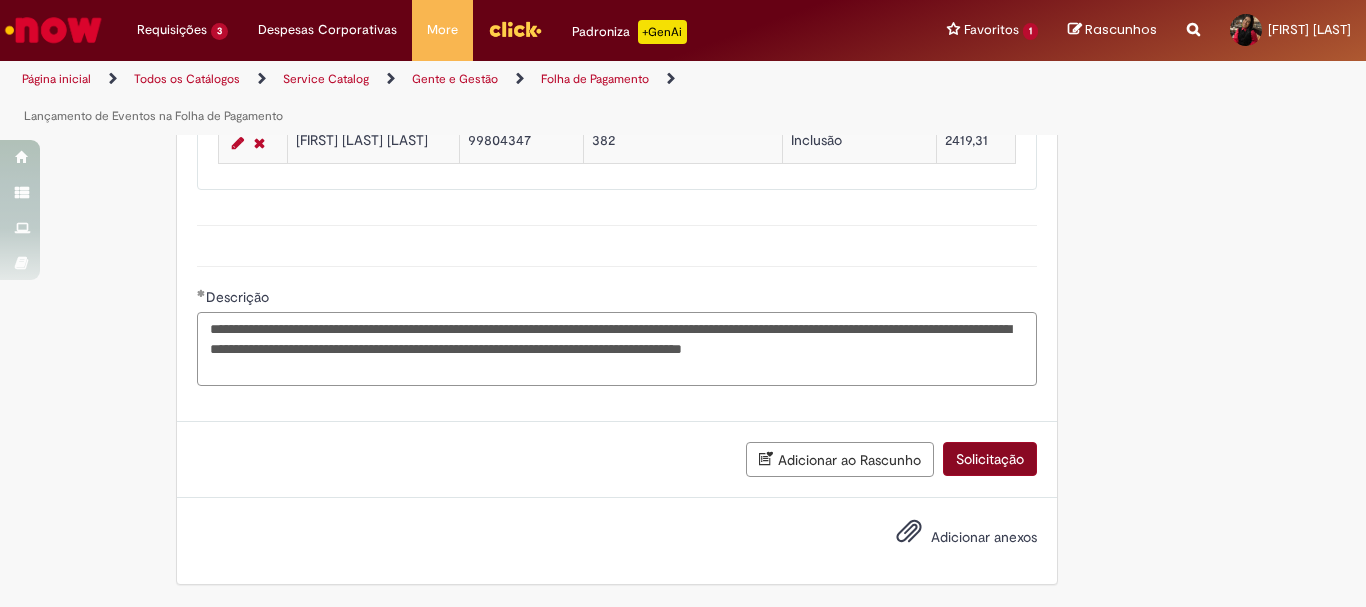 type on "**********" 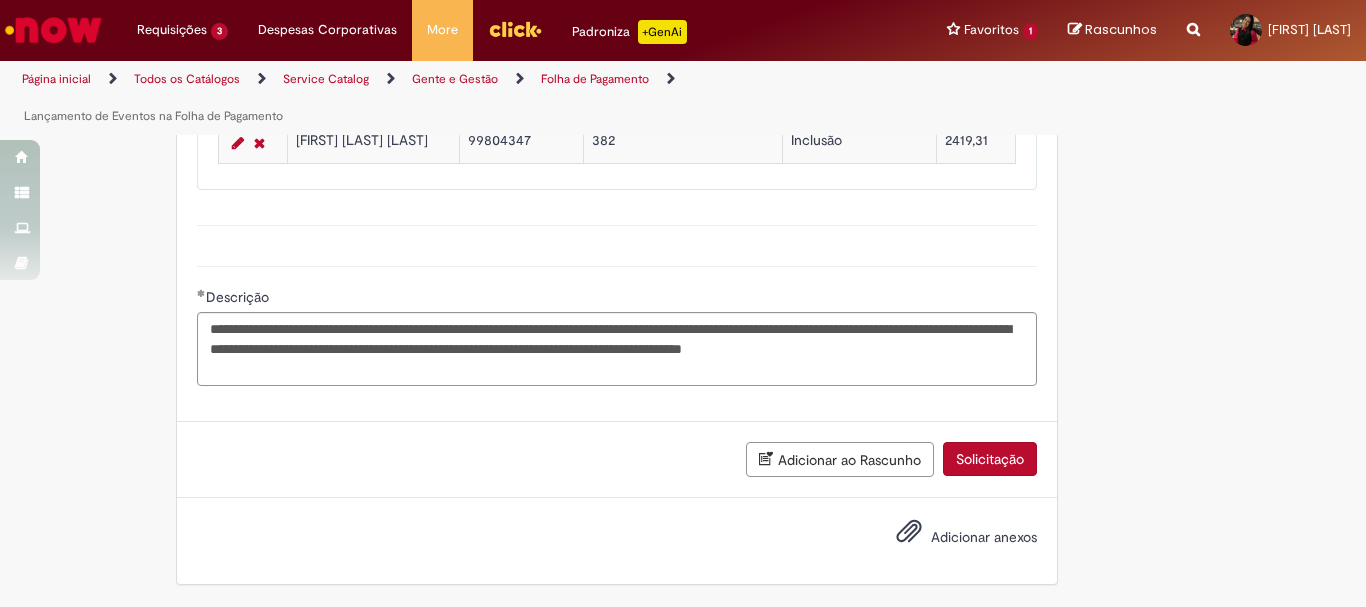click on "Solicitação" at bounding box center (990, 459) 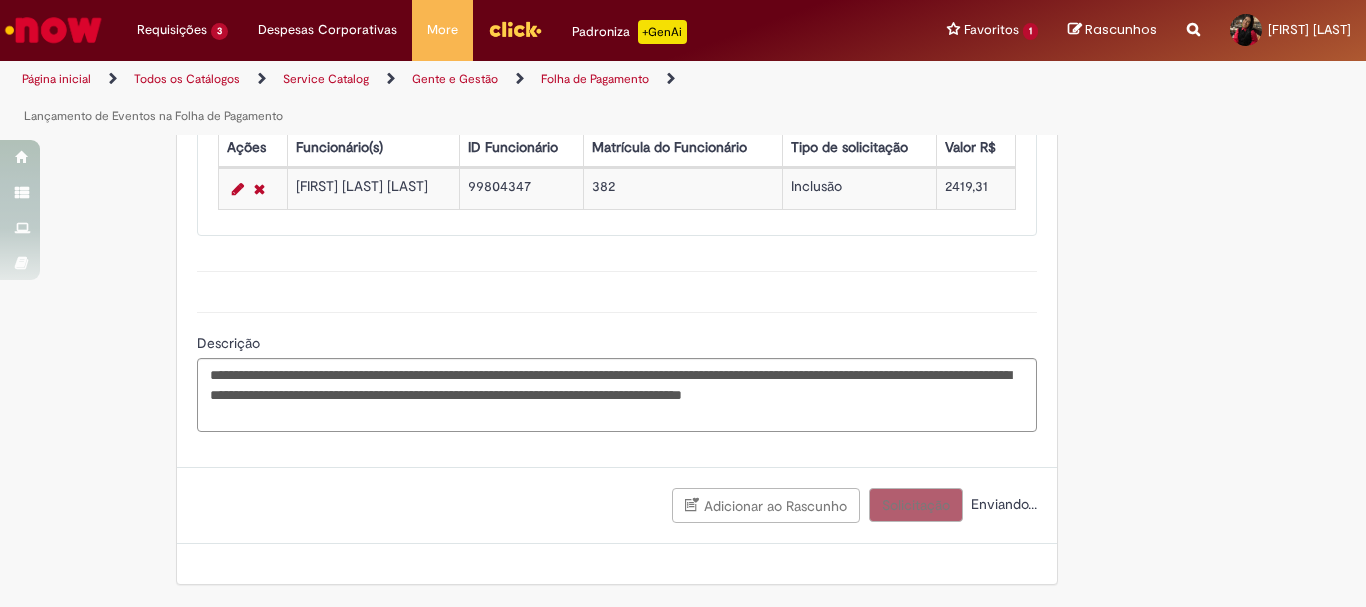 scroll, scrollTop: 1119, scrollLeft: 0, axis: vertical 